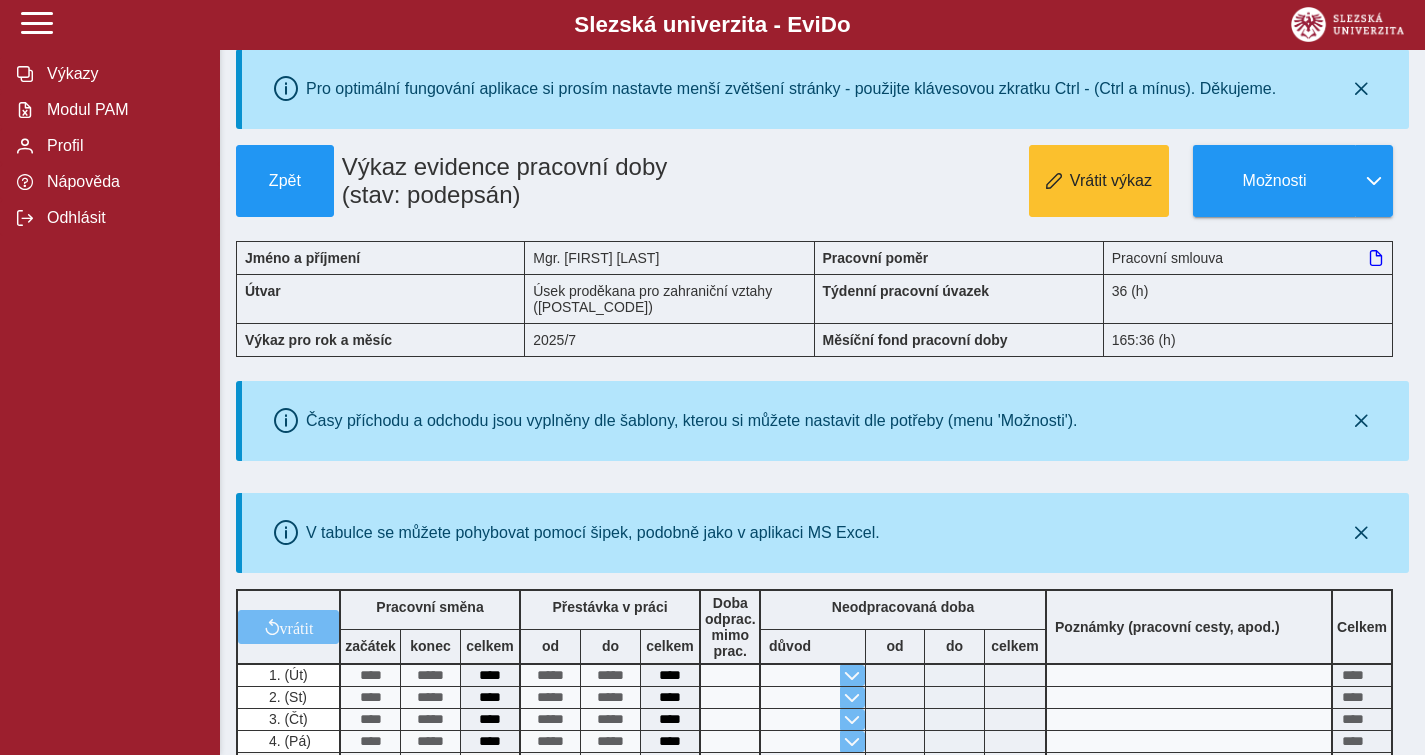 scroll, scrollTop: 0, scrollLeft: 0, axis: both 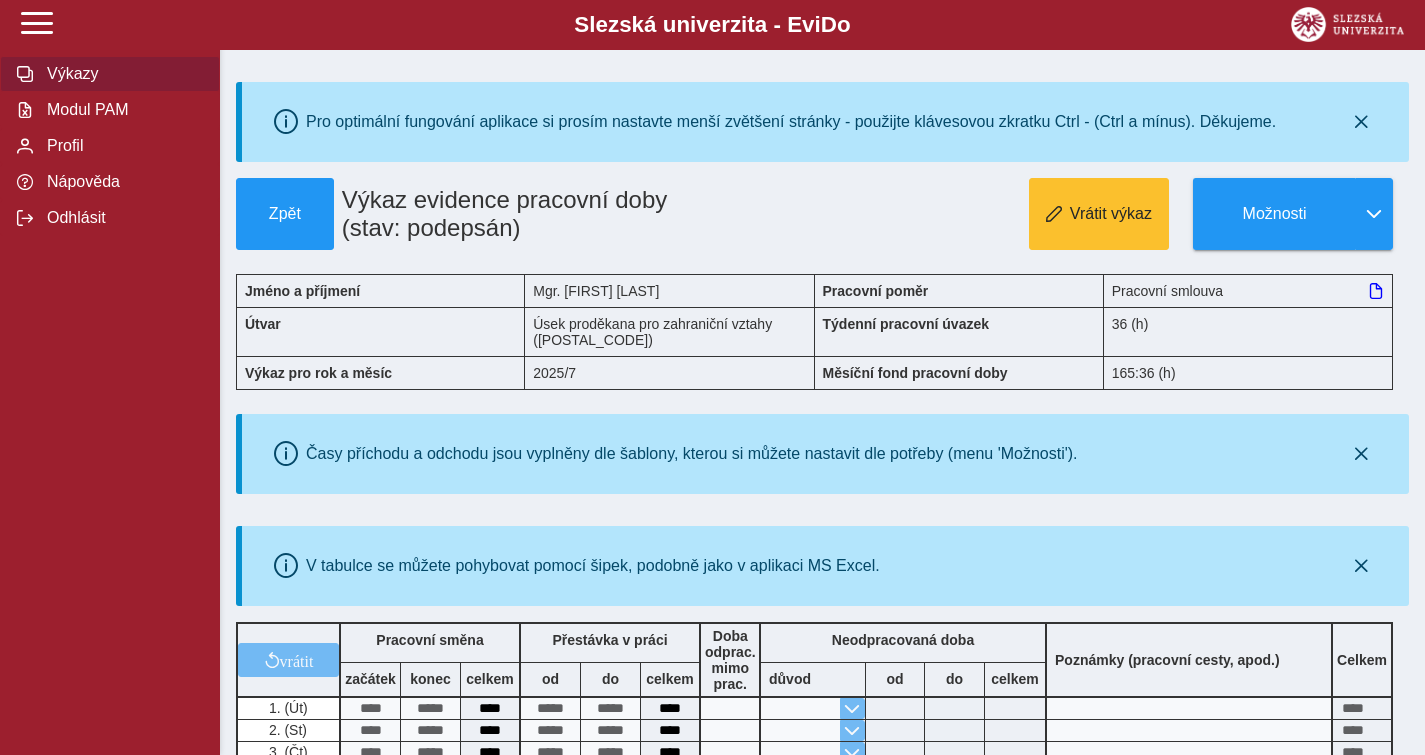 click on "Výkazy" at bounding box center (122, 74) 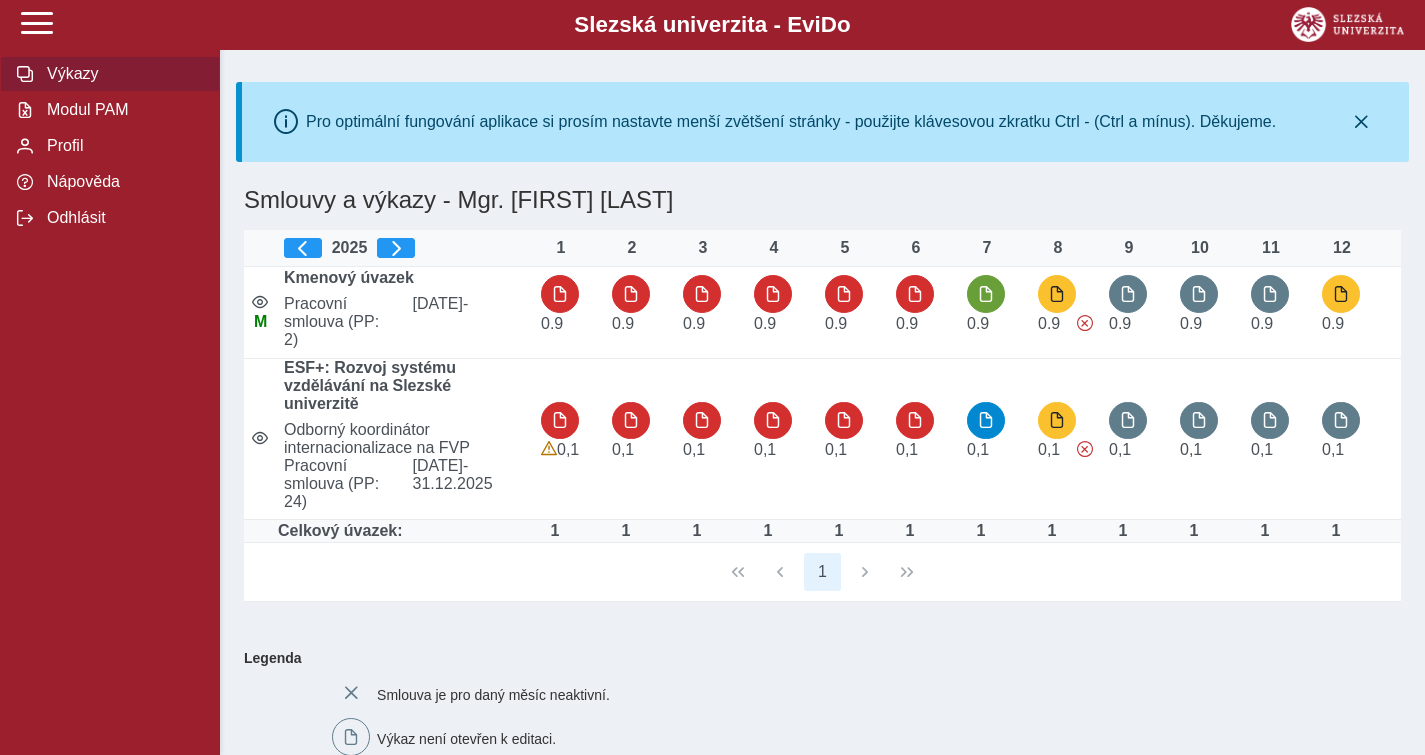 type 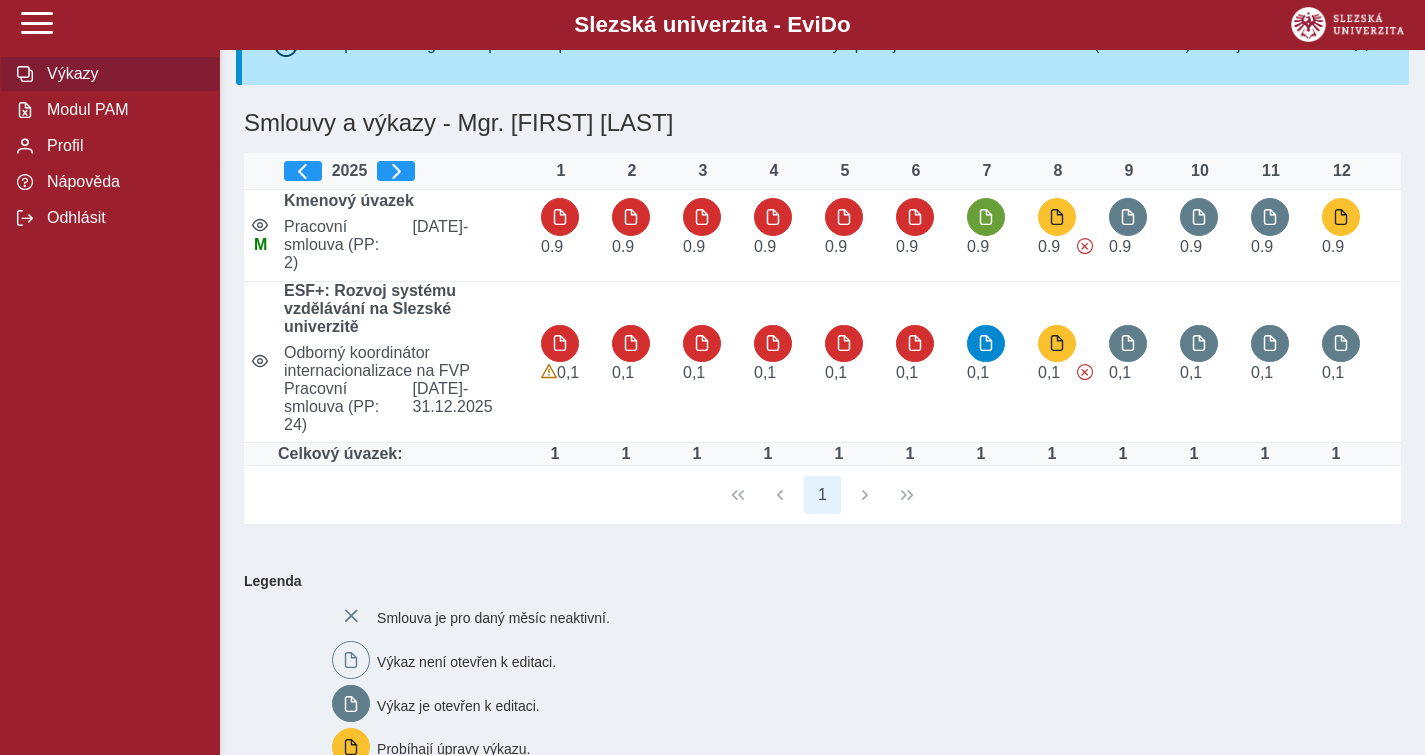 scroll, scrollTop: 80, scrollLeft: 0, axis: vertical 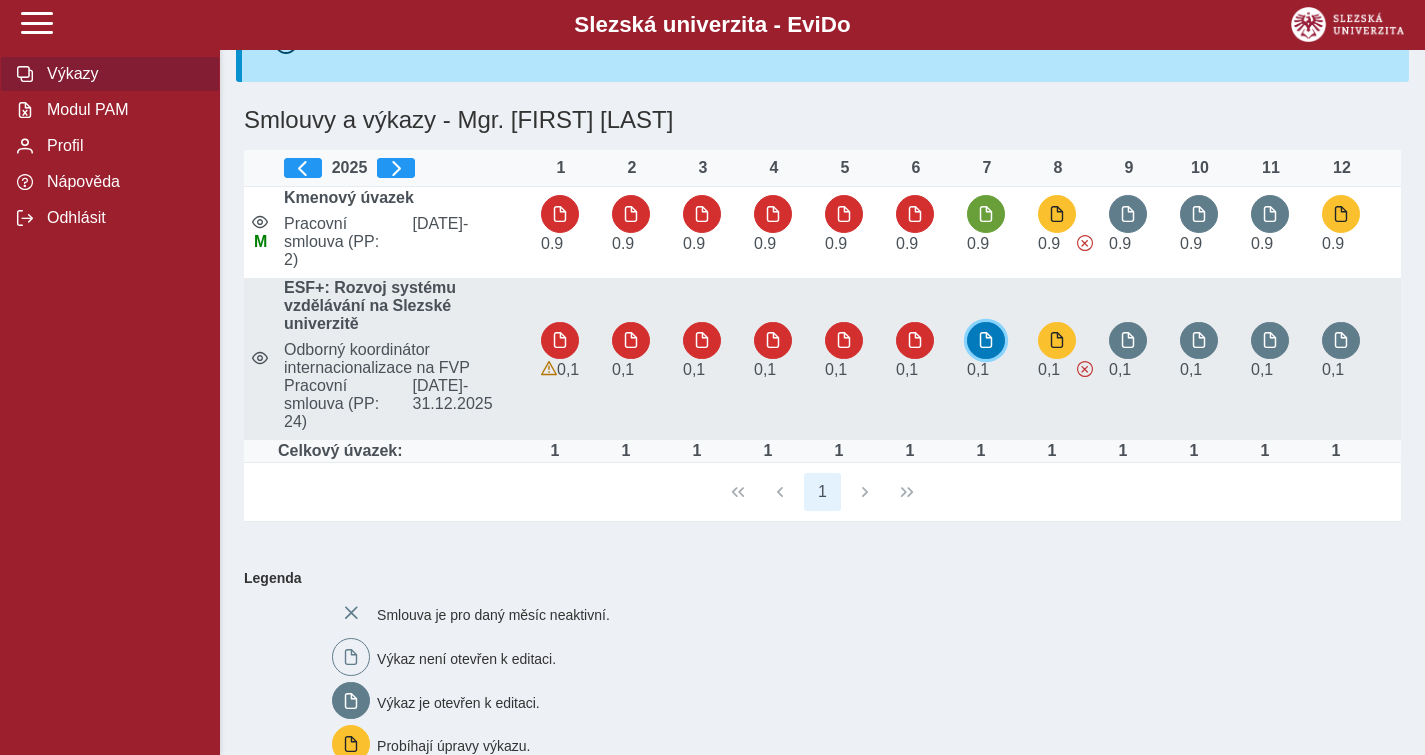 click at bounding box center [986, 340] 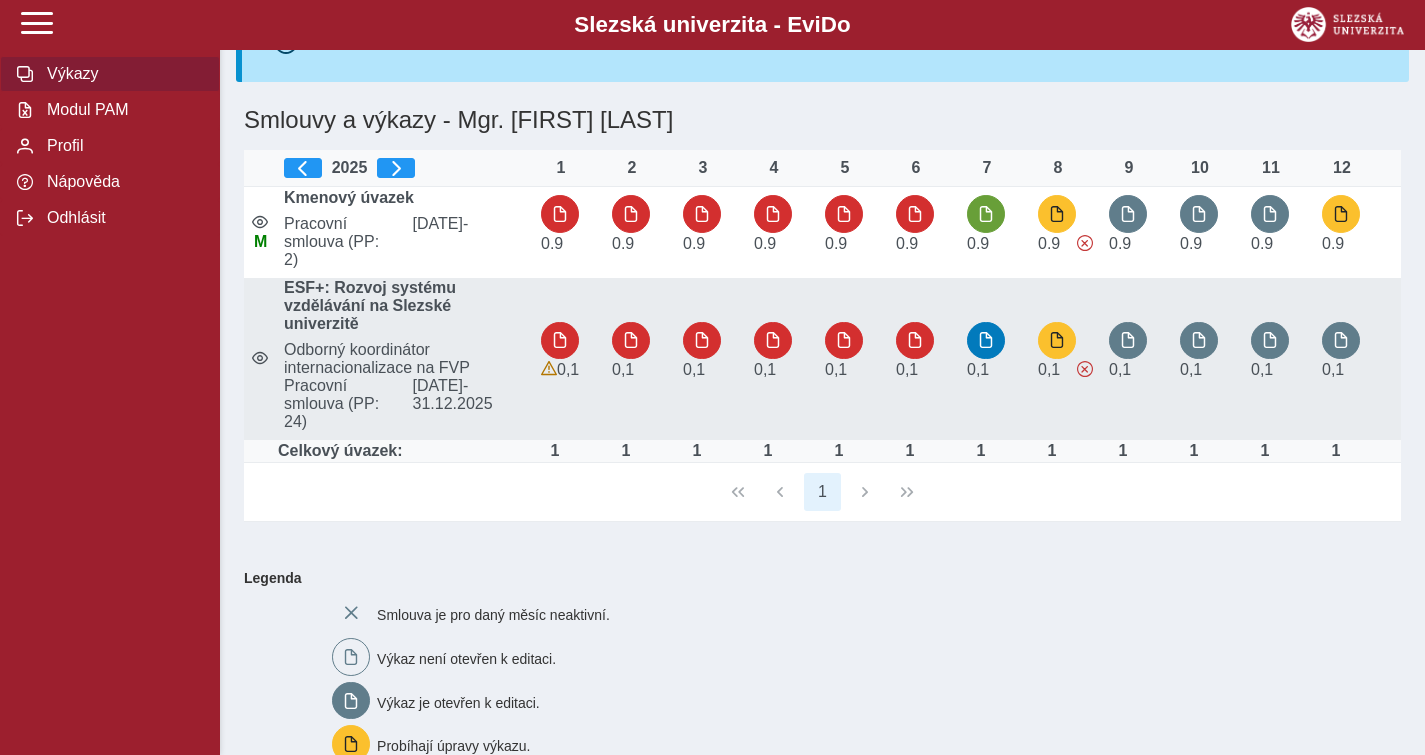 scroll, scrollTop: 0, scrollLeft: 0, axis: both 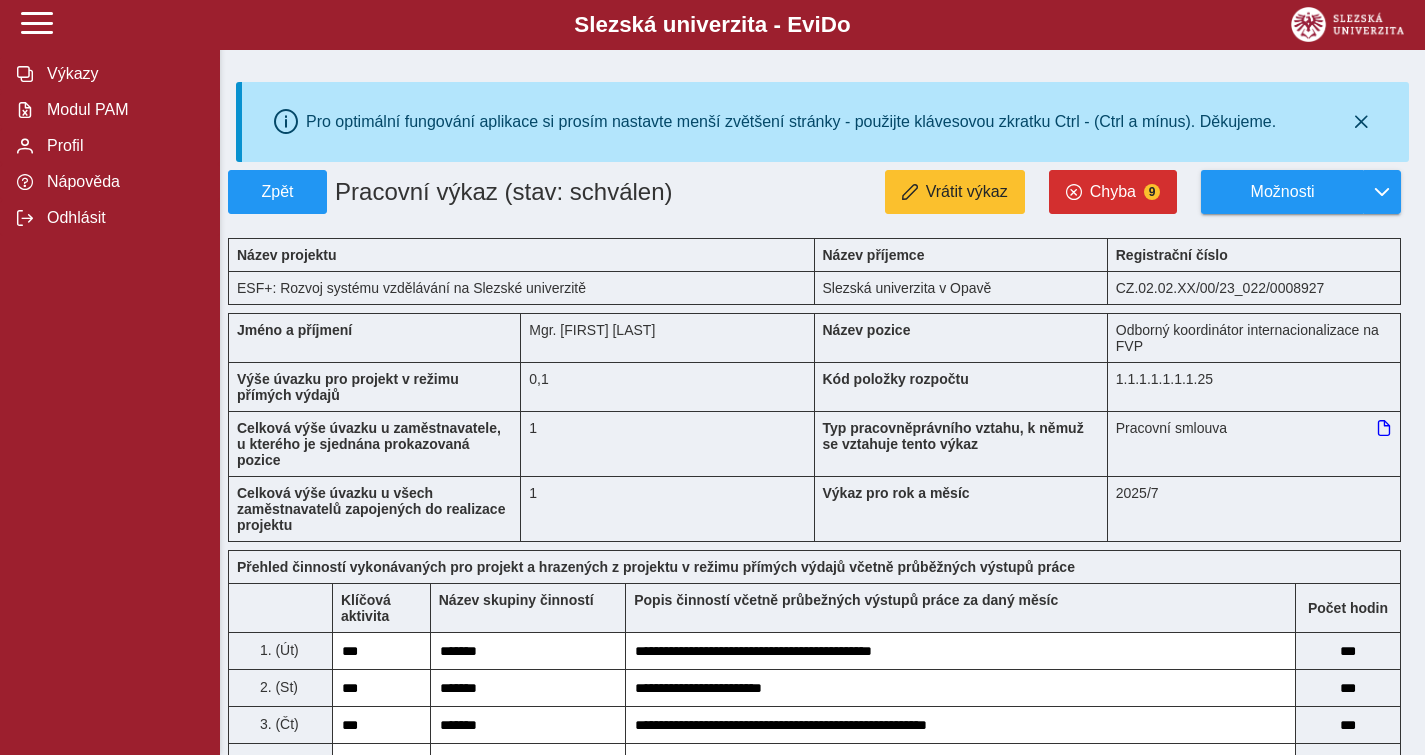 type on "***" 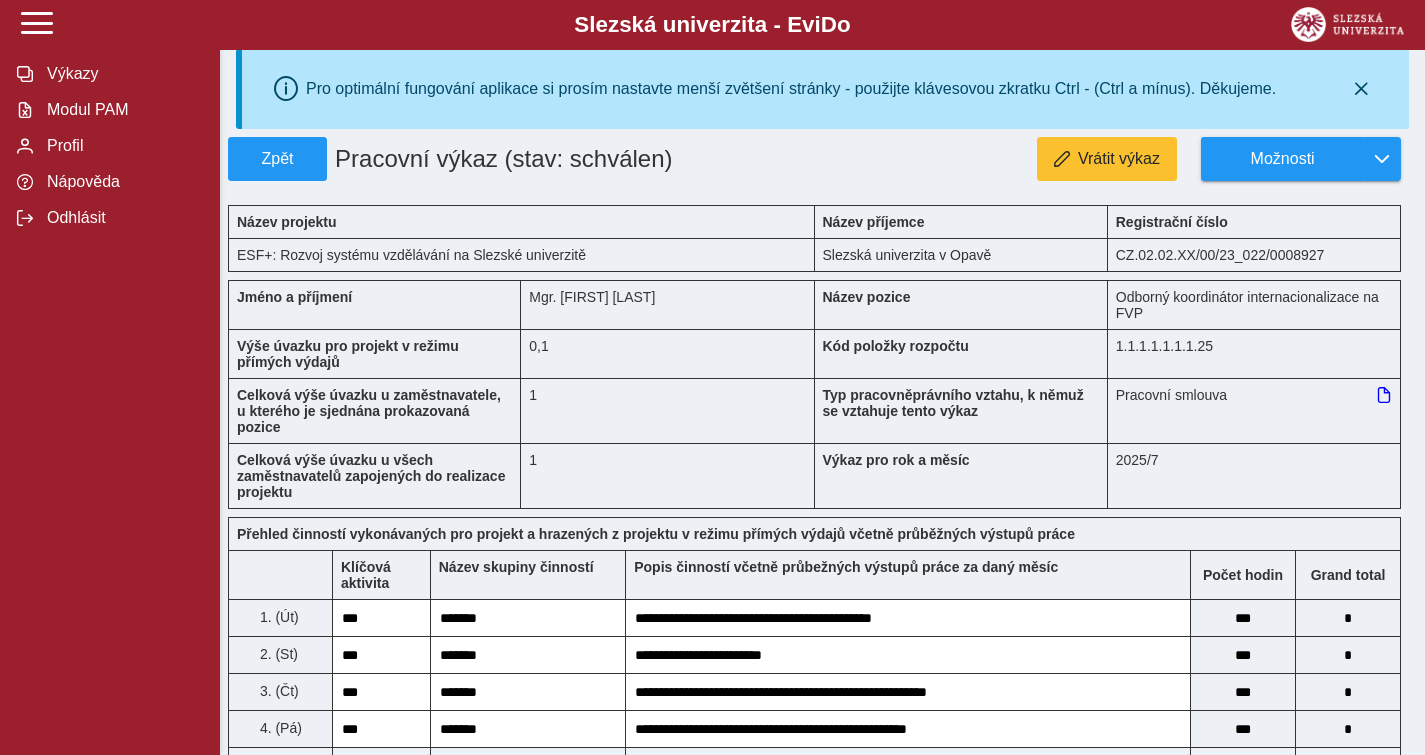 scroll, scrollTop: 0, scrollLeft: 0, axis: both 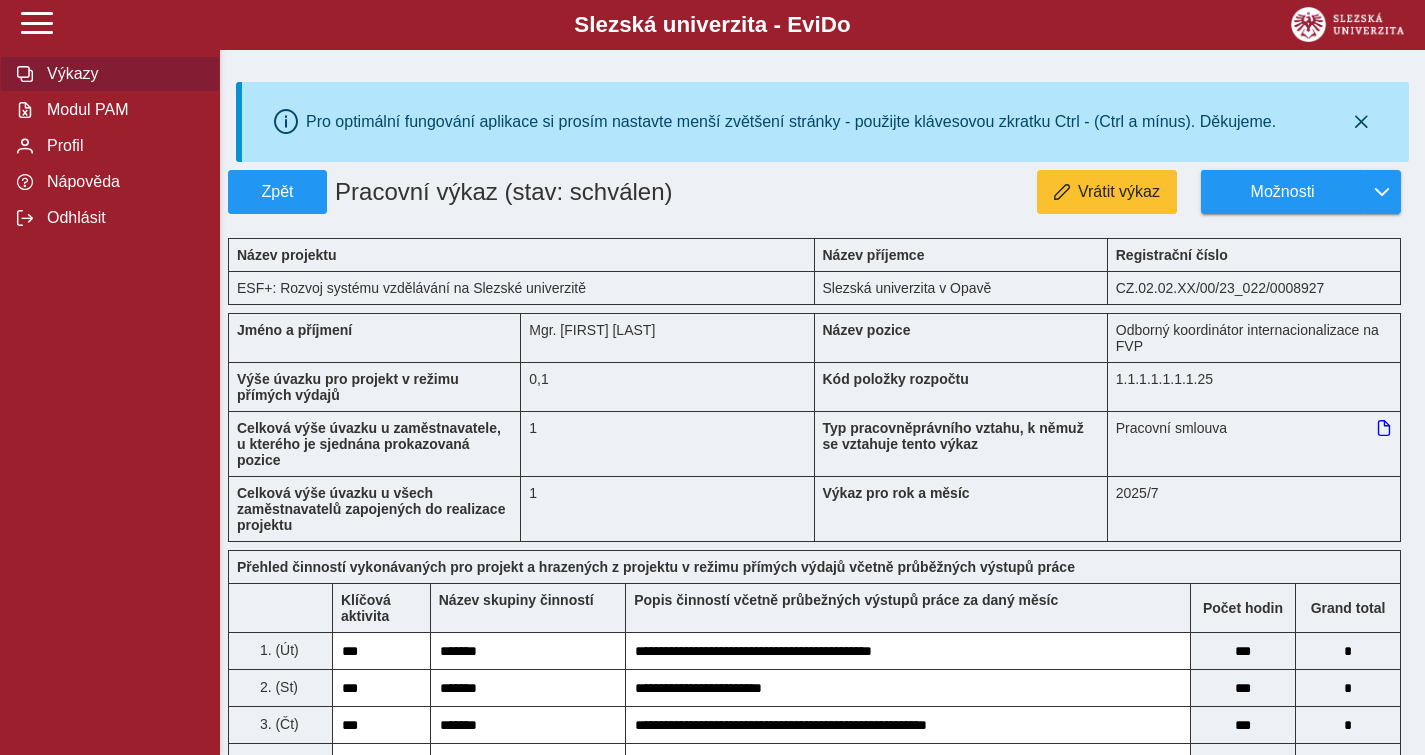 click on "Výkazy" at bounding box center (110, 74) 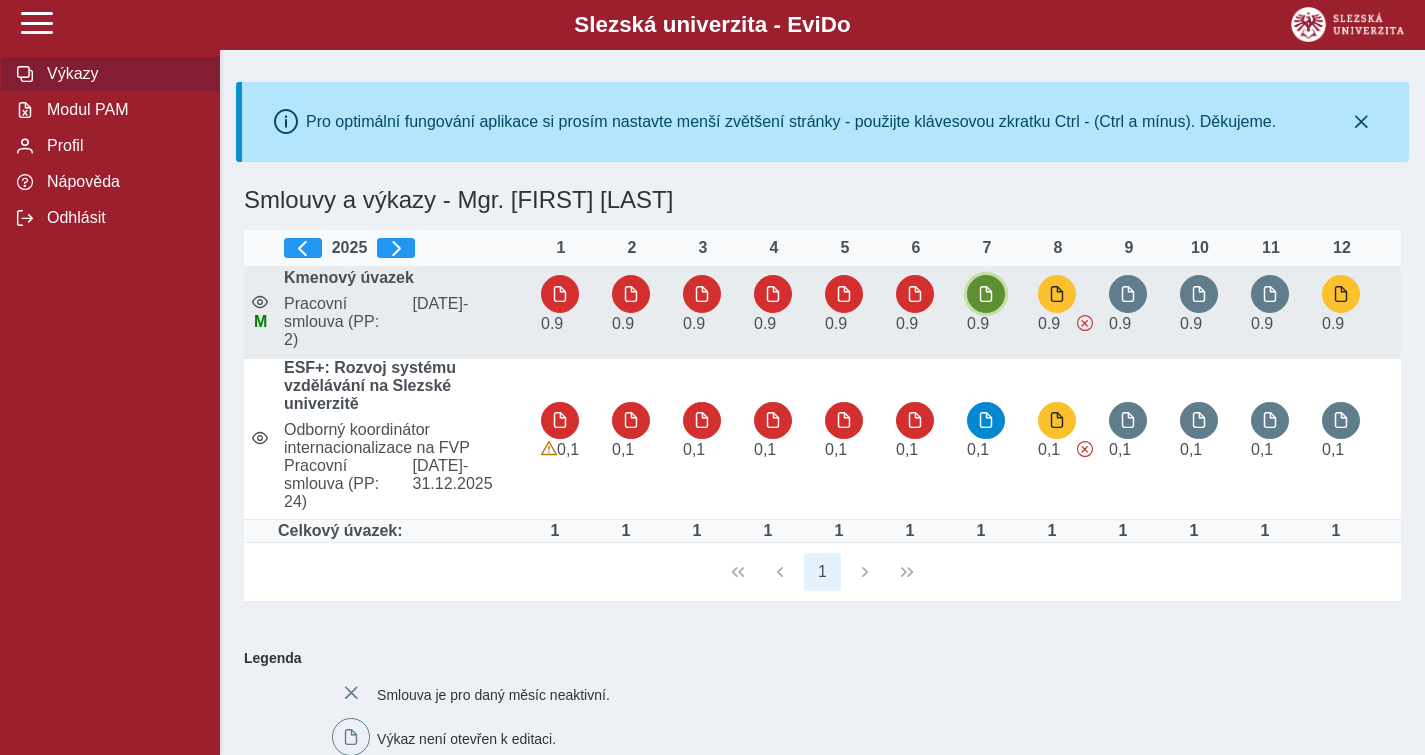 click at bounding box center [986, 294] 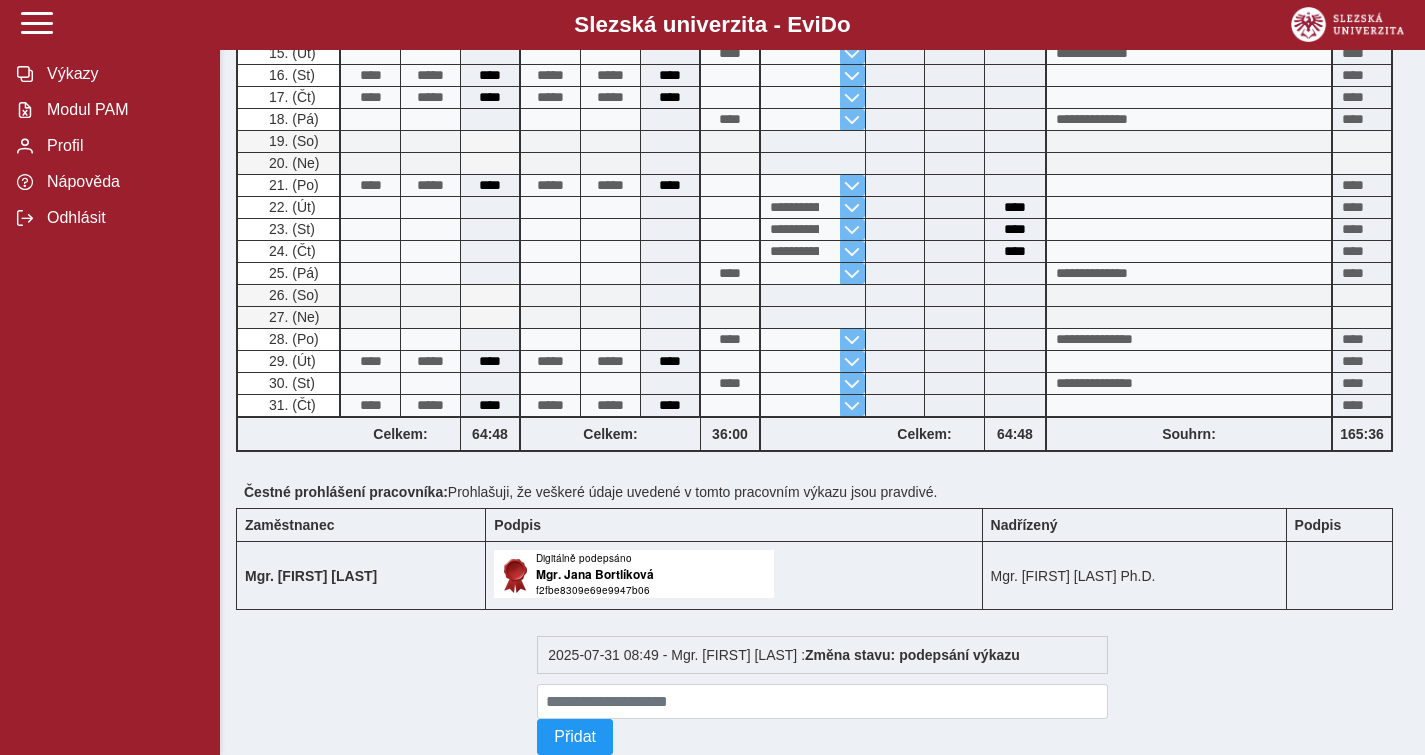scroll, scrollTop: 960, scrollLeft: 0, axis: vertical 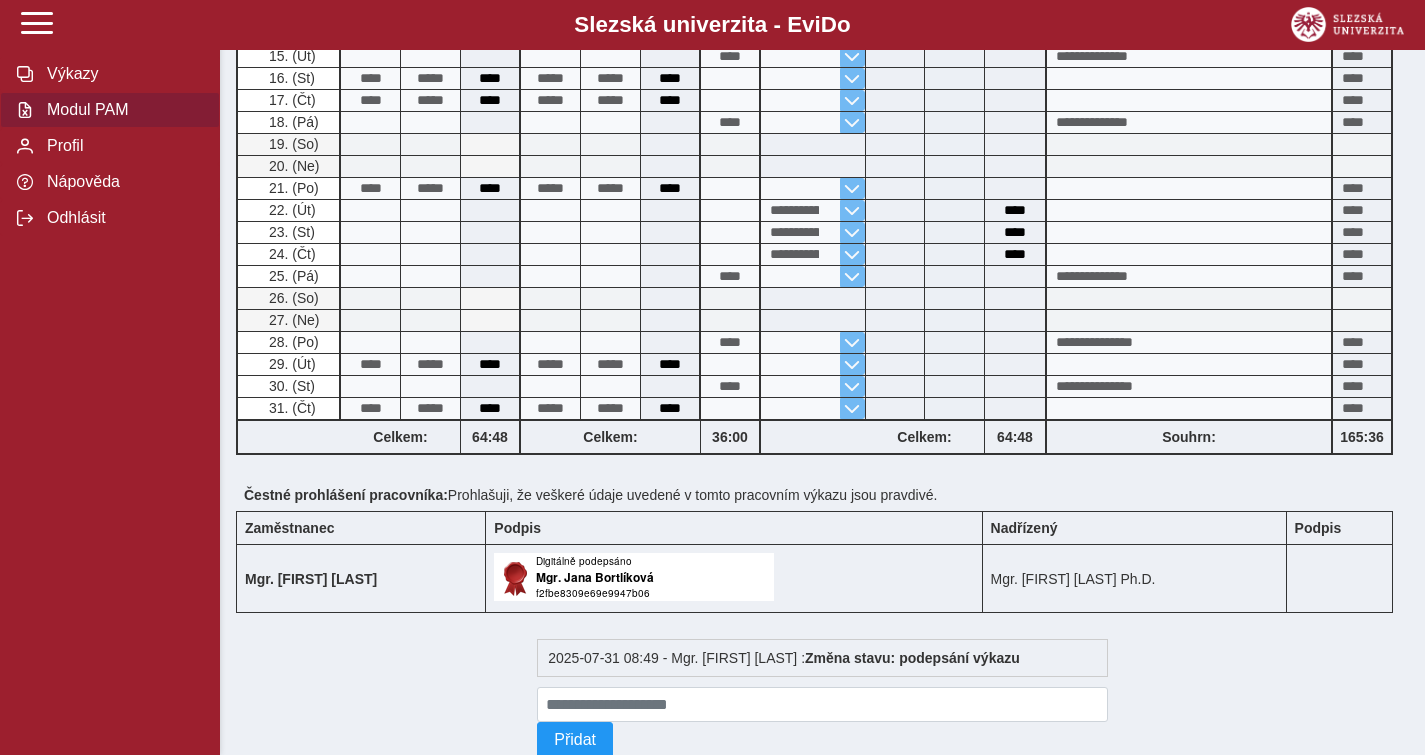 click on "Modul PAM" at bounding box center (122, 110) 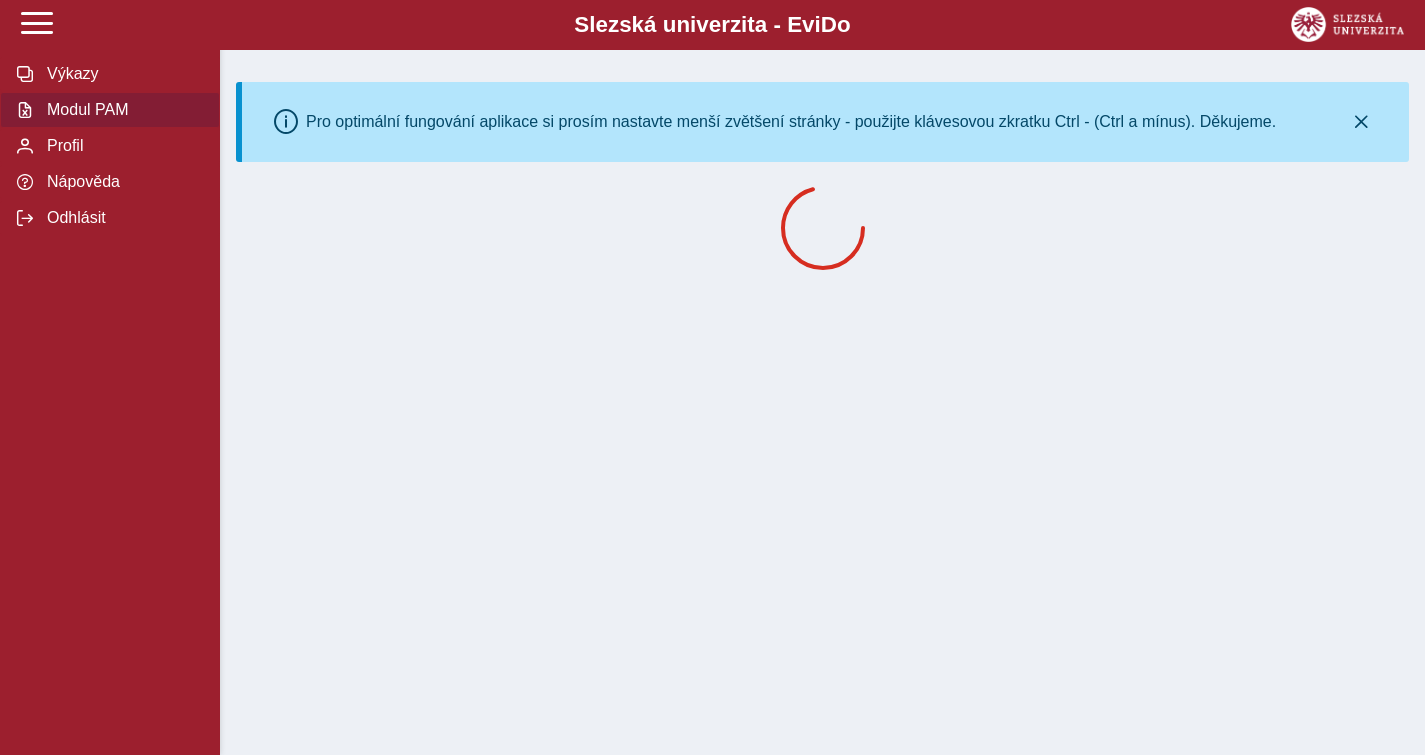 scroll, scrollTop: 0, scrollLeft: 0, axis: both 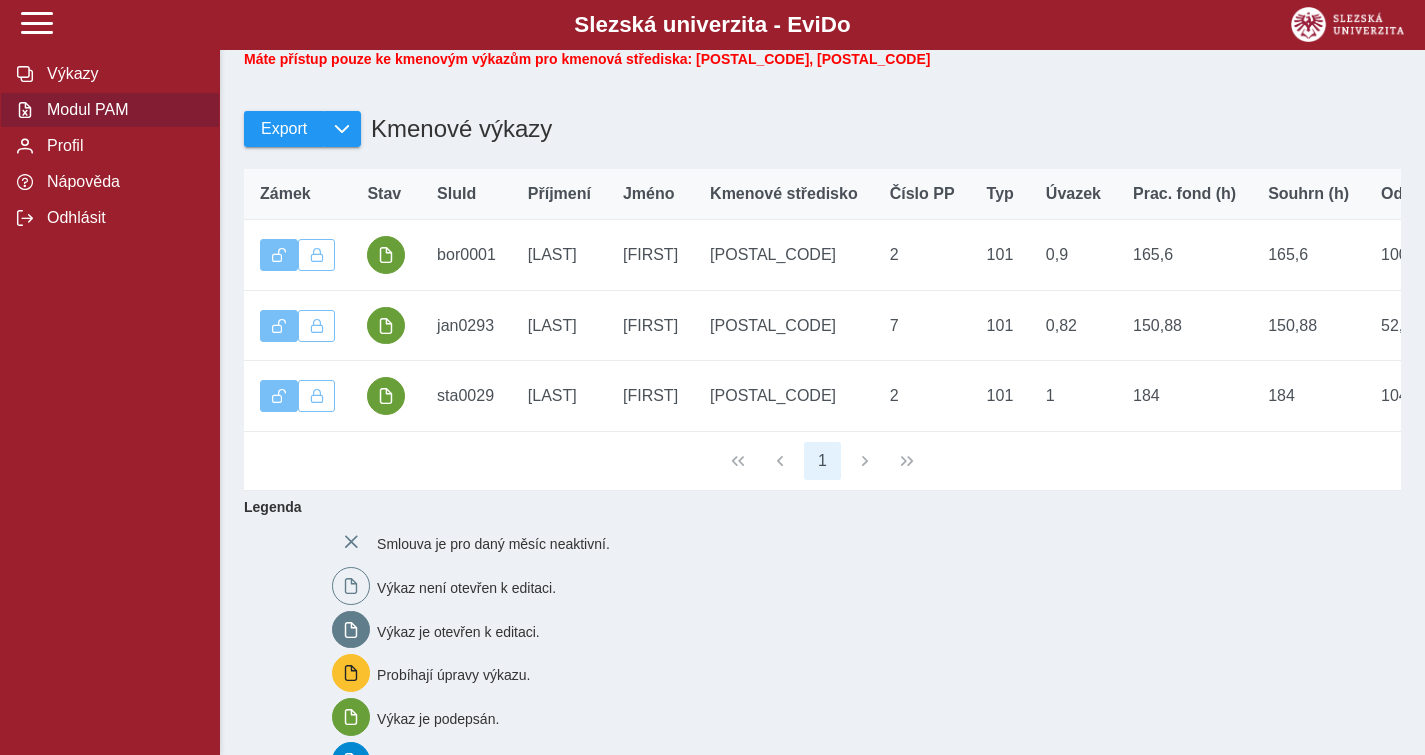 click on "Export    Kmenové výkazy" at bounding box center (822, 118) 